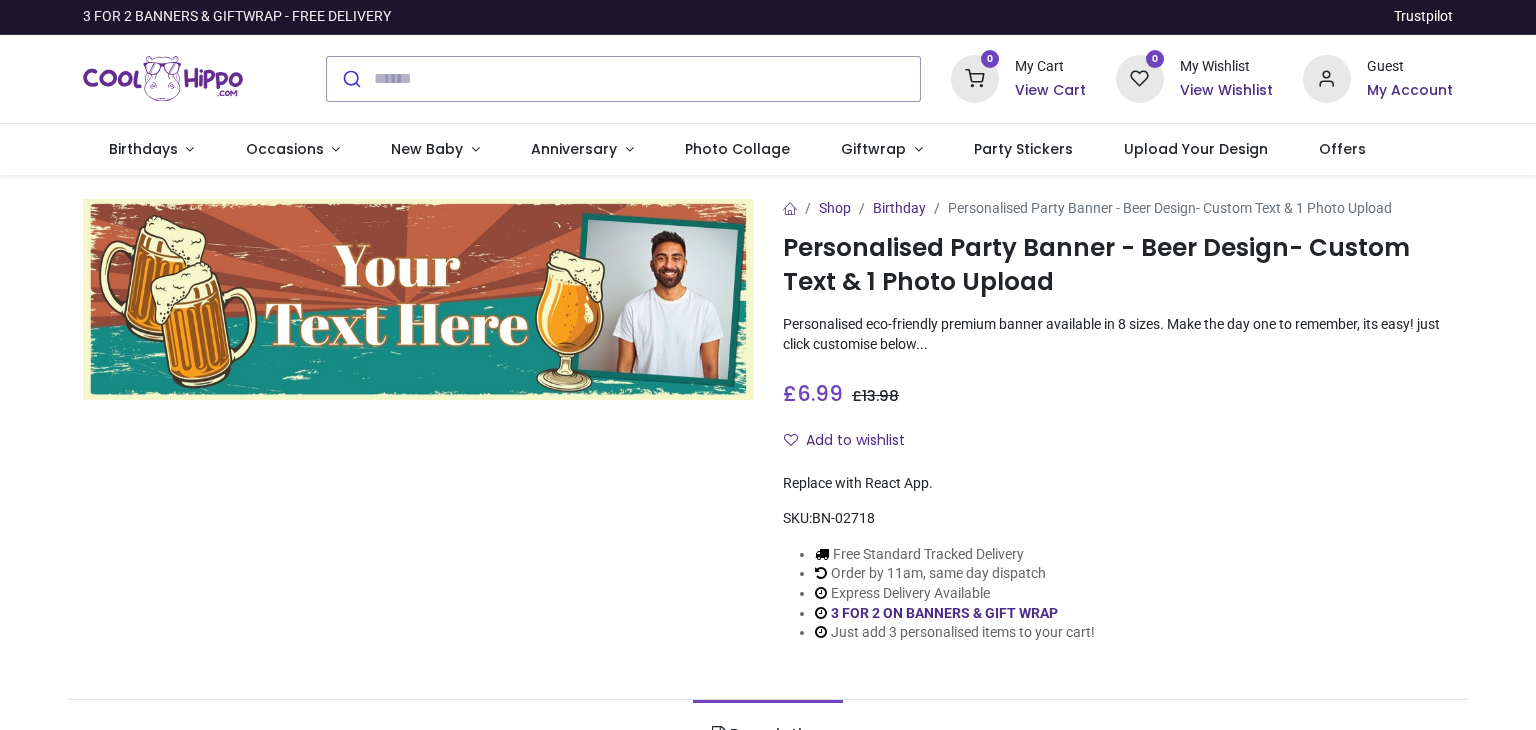 scroll, scrollTop: 0, scrollLeft: 0, axis: both 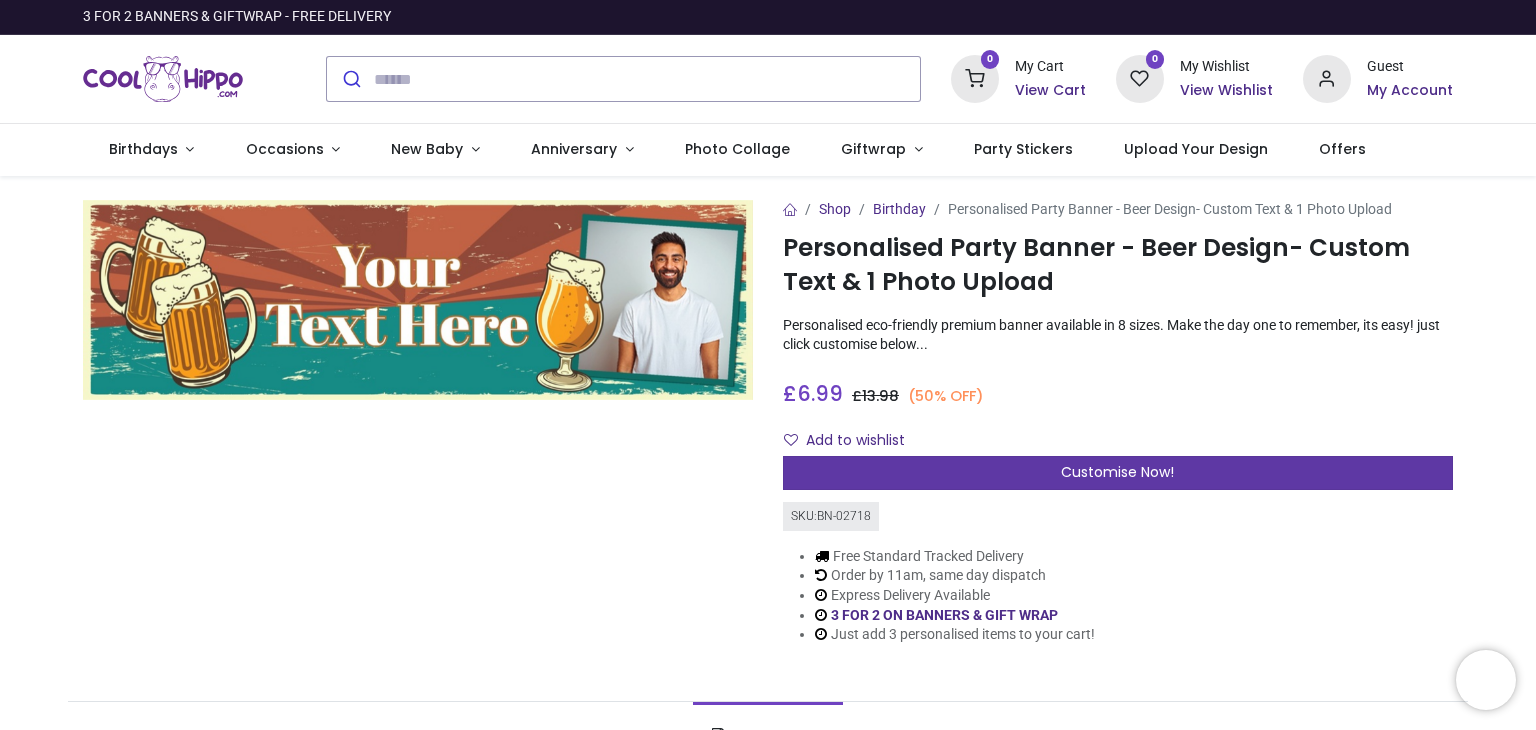 click on "Customise Now!" at bounding box center [1118, 473] 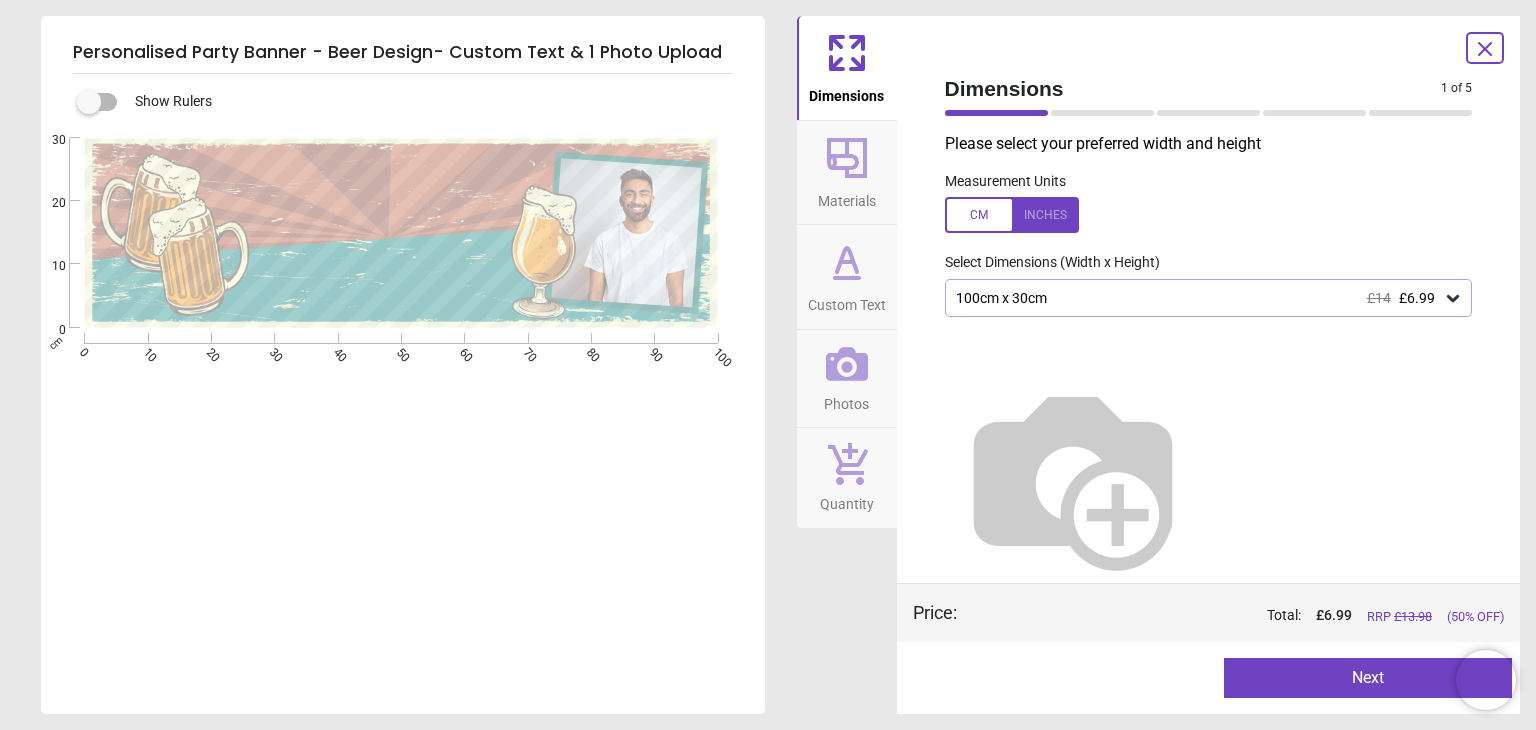 click on "100cm  x  30cm       £14 £6.99" at bounding box center (1209, 298) 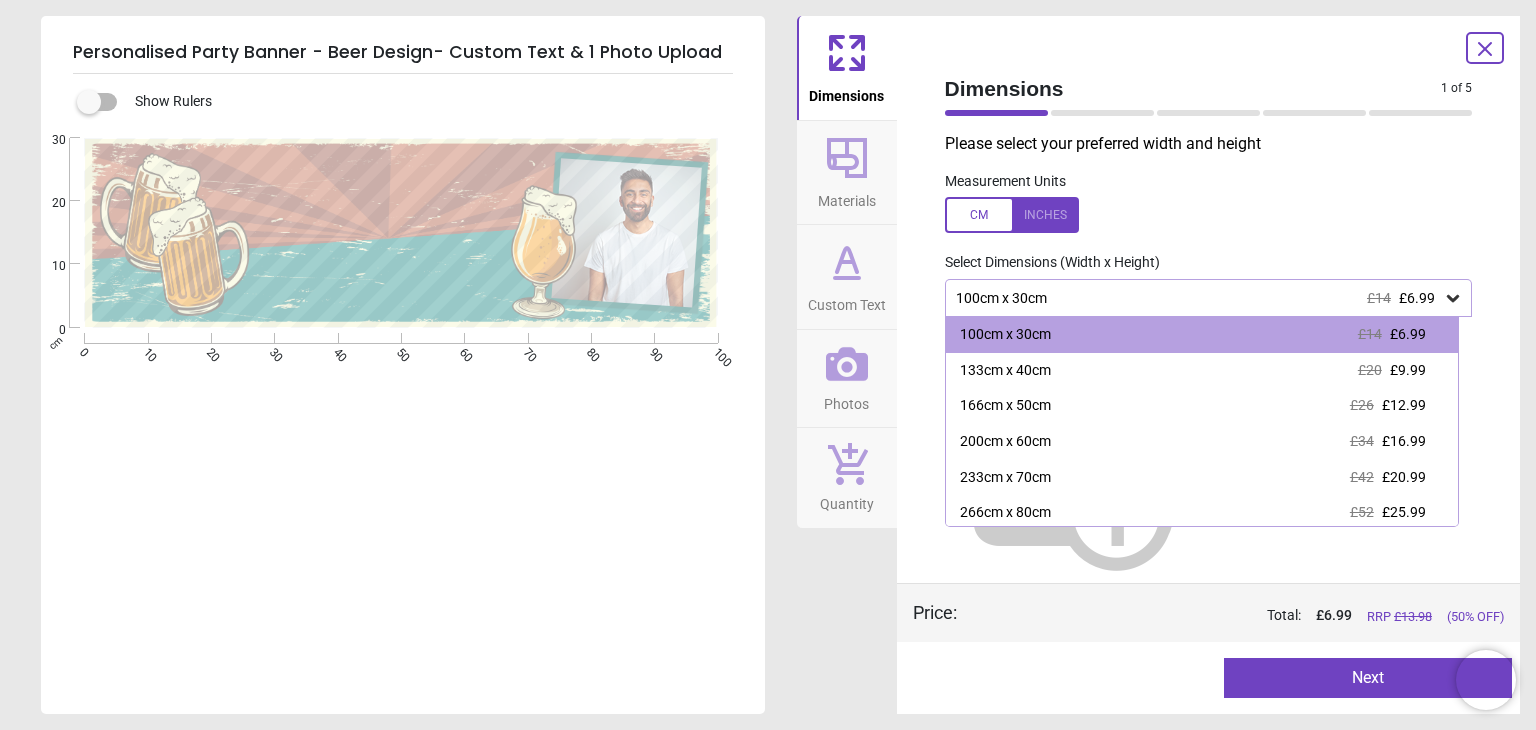 click on "Measurement Units" at bounding box center (1209, 203) 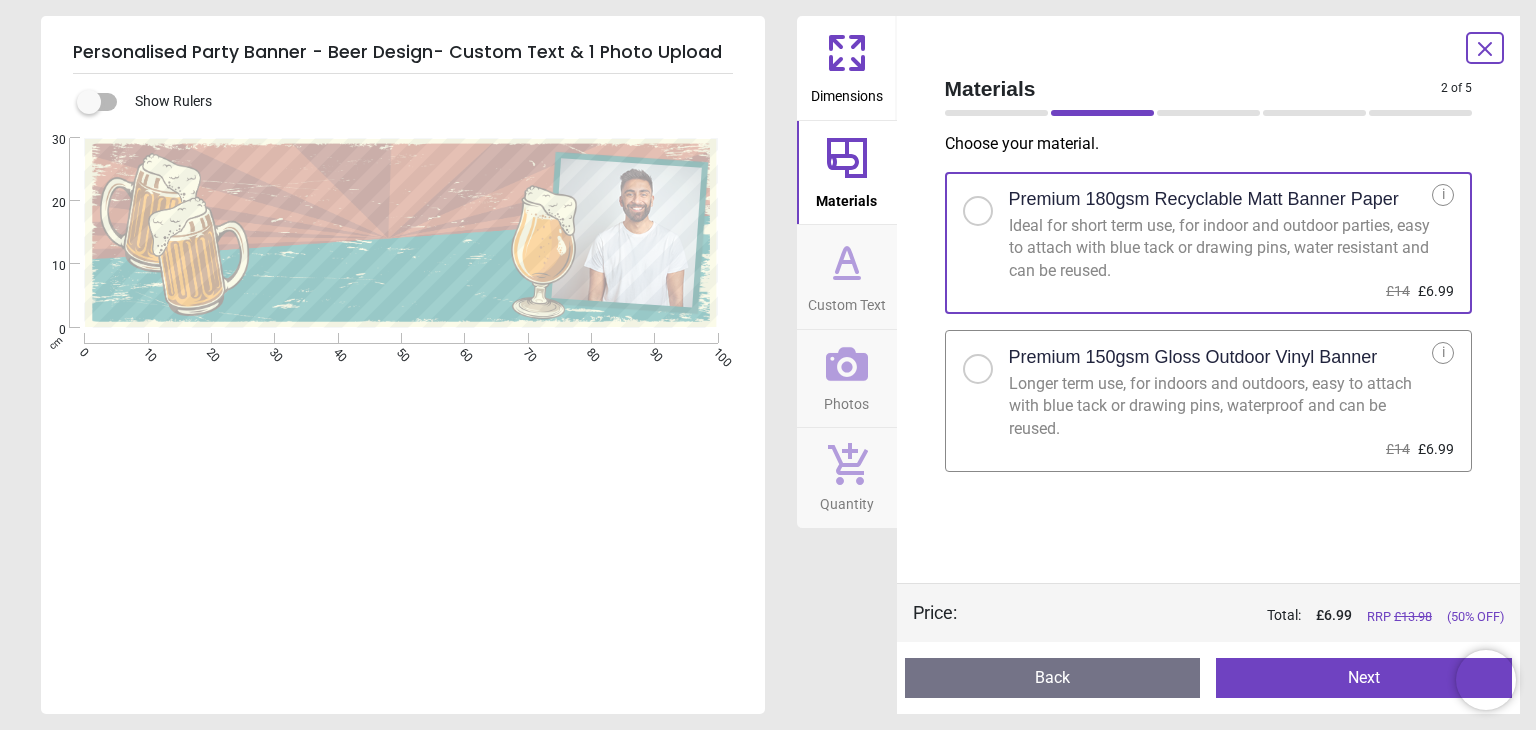 click at bounding box center (978, 369) 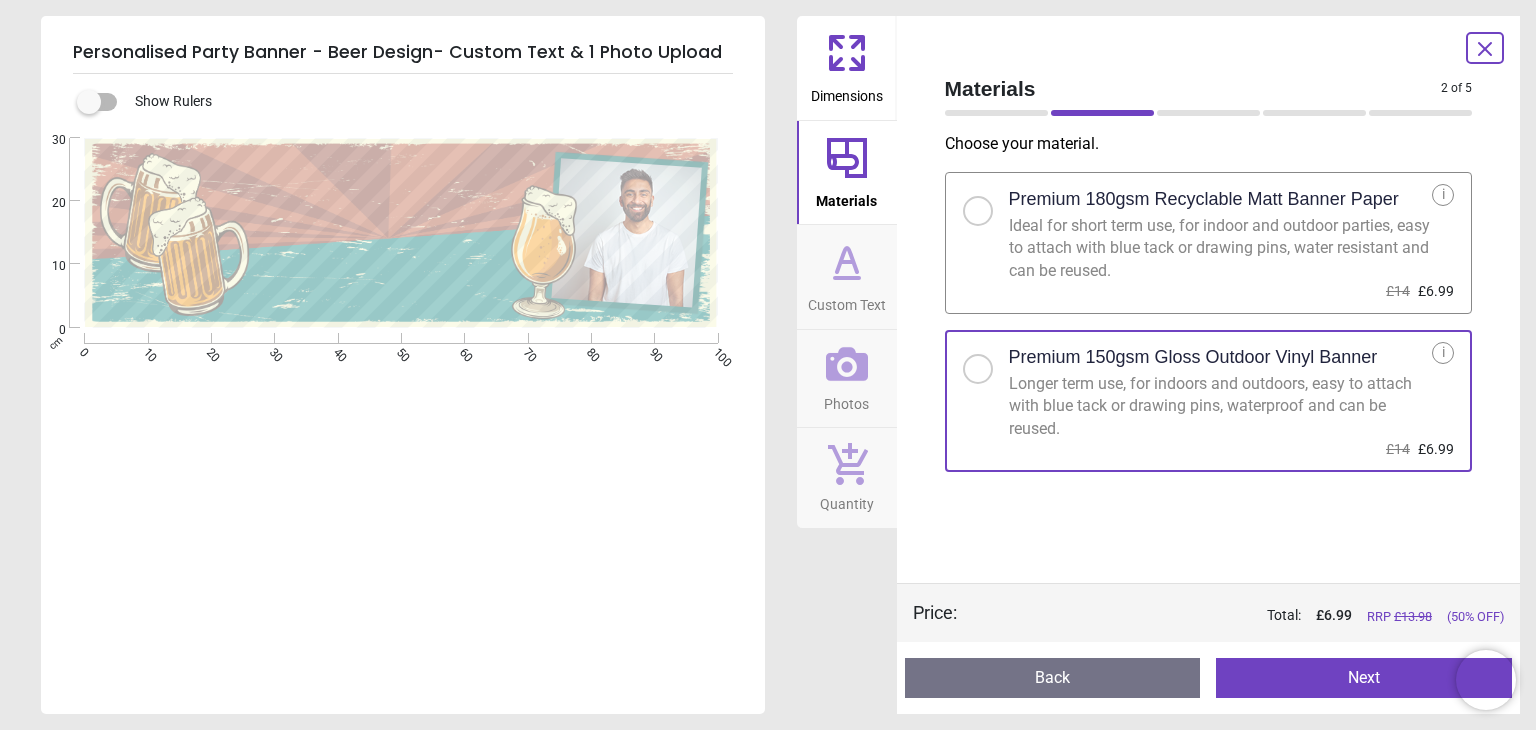 click on "Premium 180gsm Recyclable Matt Banner Paper Ideal for short term use, for indoor and outdoor parties, easy to attach with blue tack or drawing pins, water resistant and can be reused. £14 £6.99 i" at bounding box center [1209, 243] 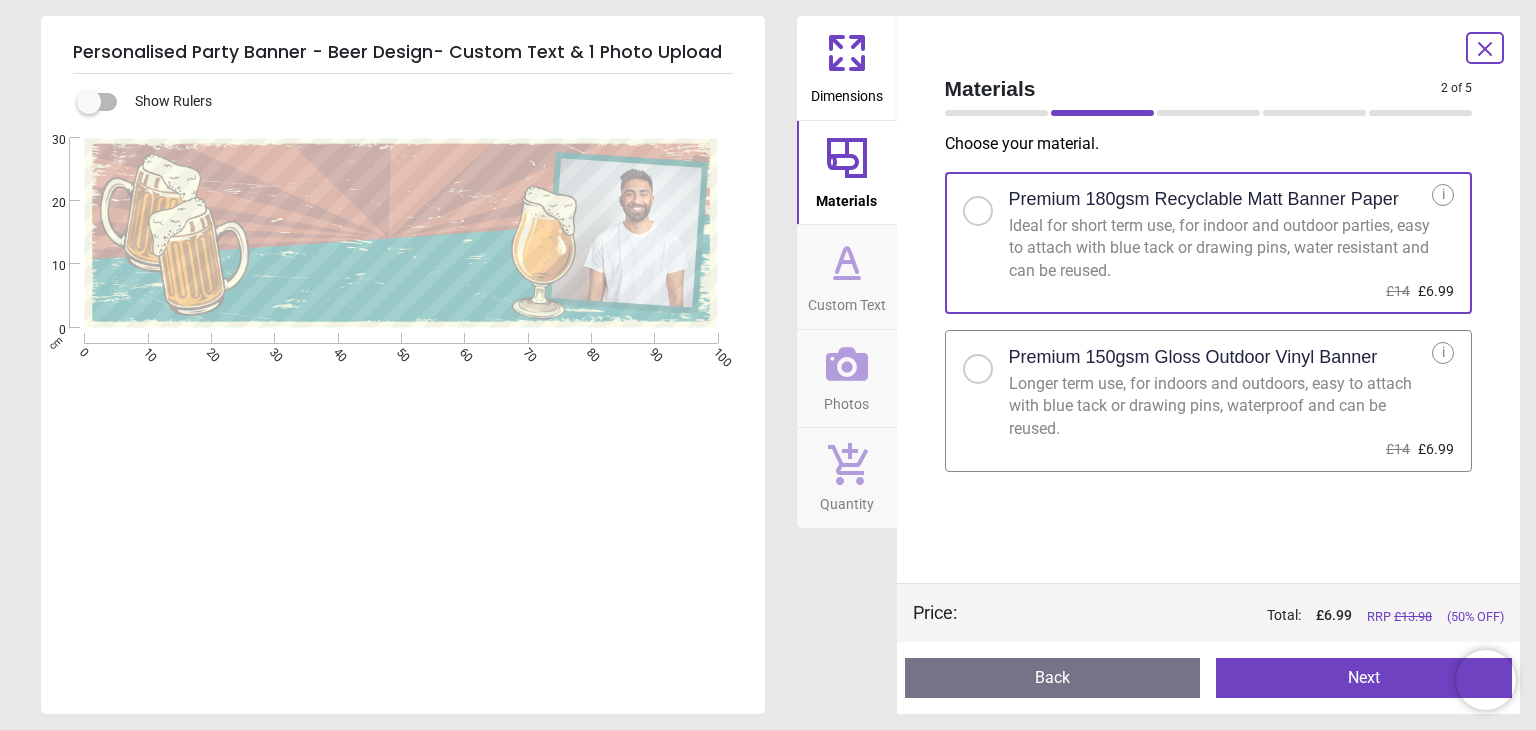 click at bounding box center [978, 369] 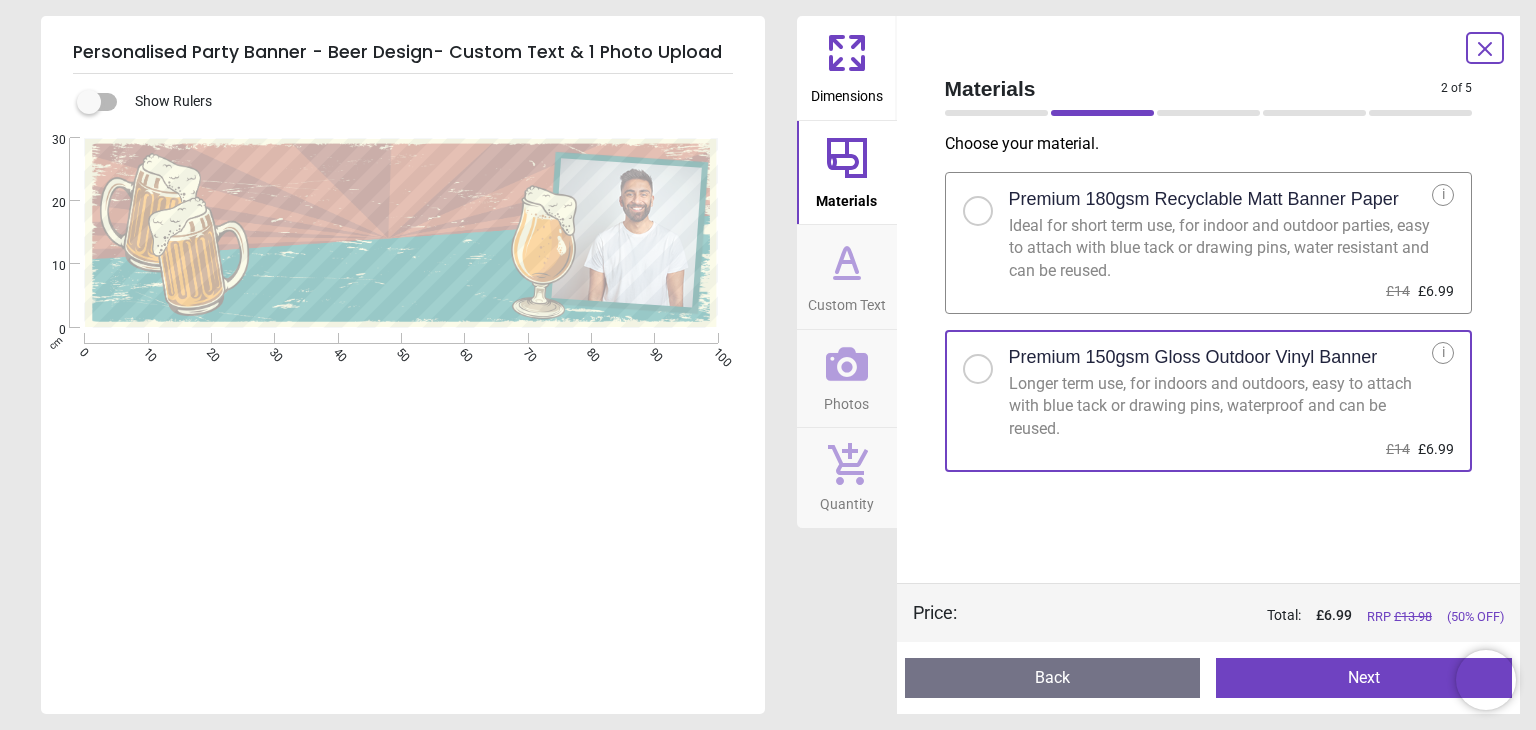 click on "Next" at bounding box center [1364, 678] 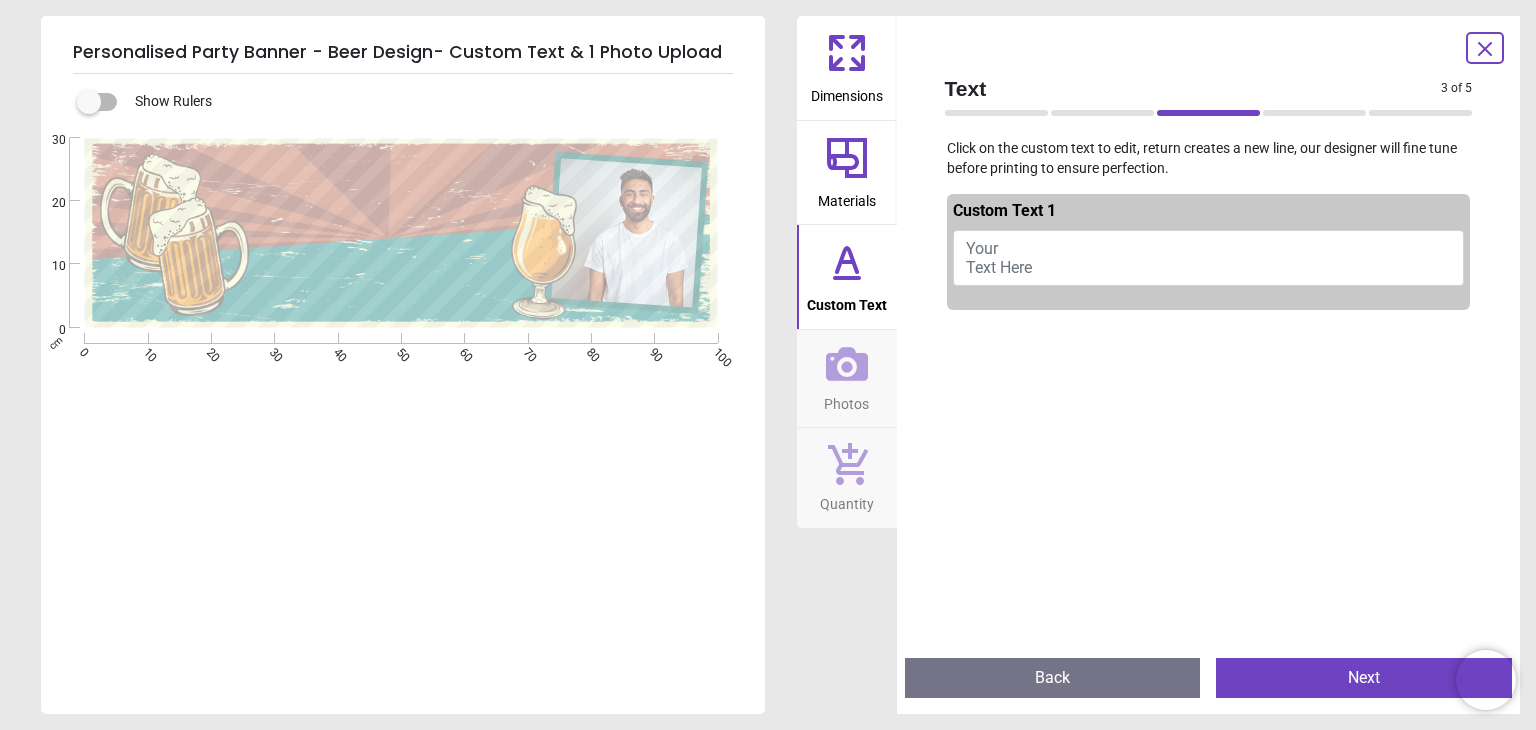 click on "Your
Text Here" at bounding box center [1209, 258] 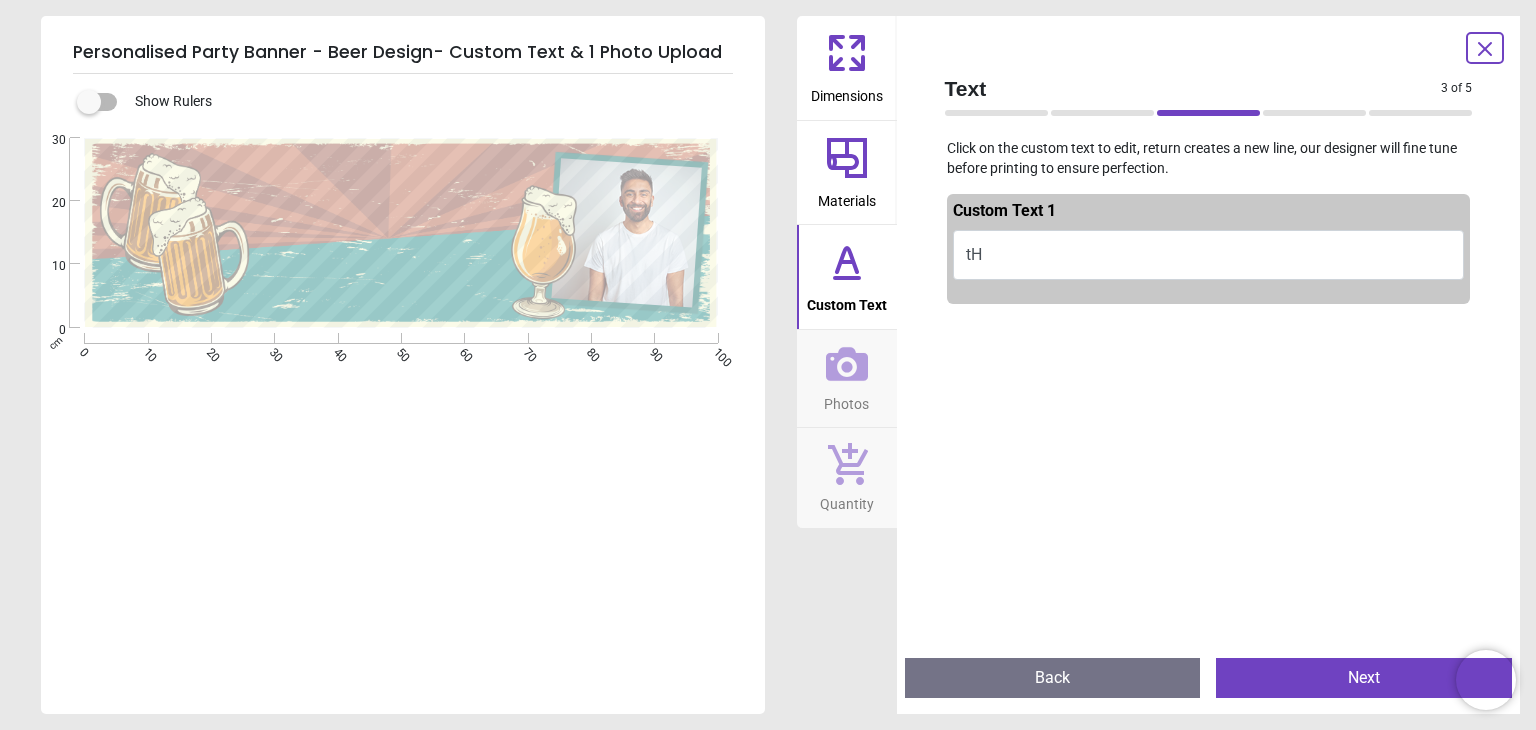 scroll, scrollTop: 4, scrollLeft: 0, axis: vertical 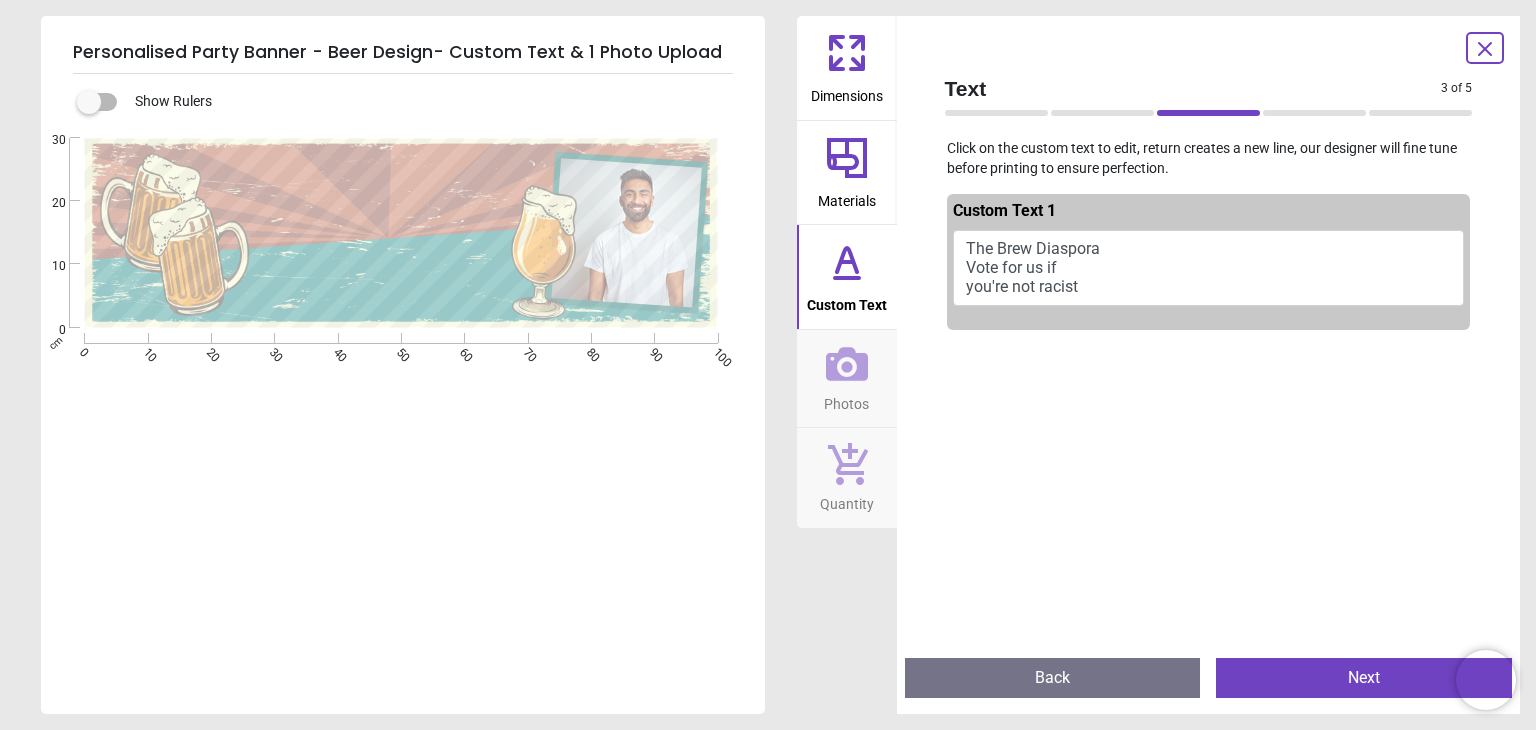 drag, startPoint x: 308, startPoint y: 237, endPoint x: 480, endPoint y: 272, distance: 175.52493 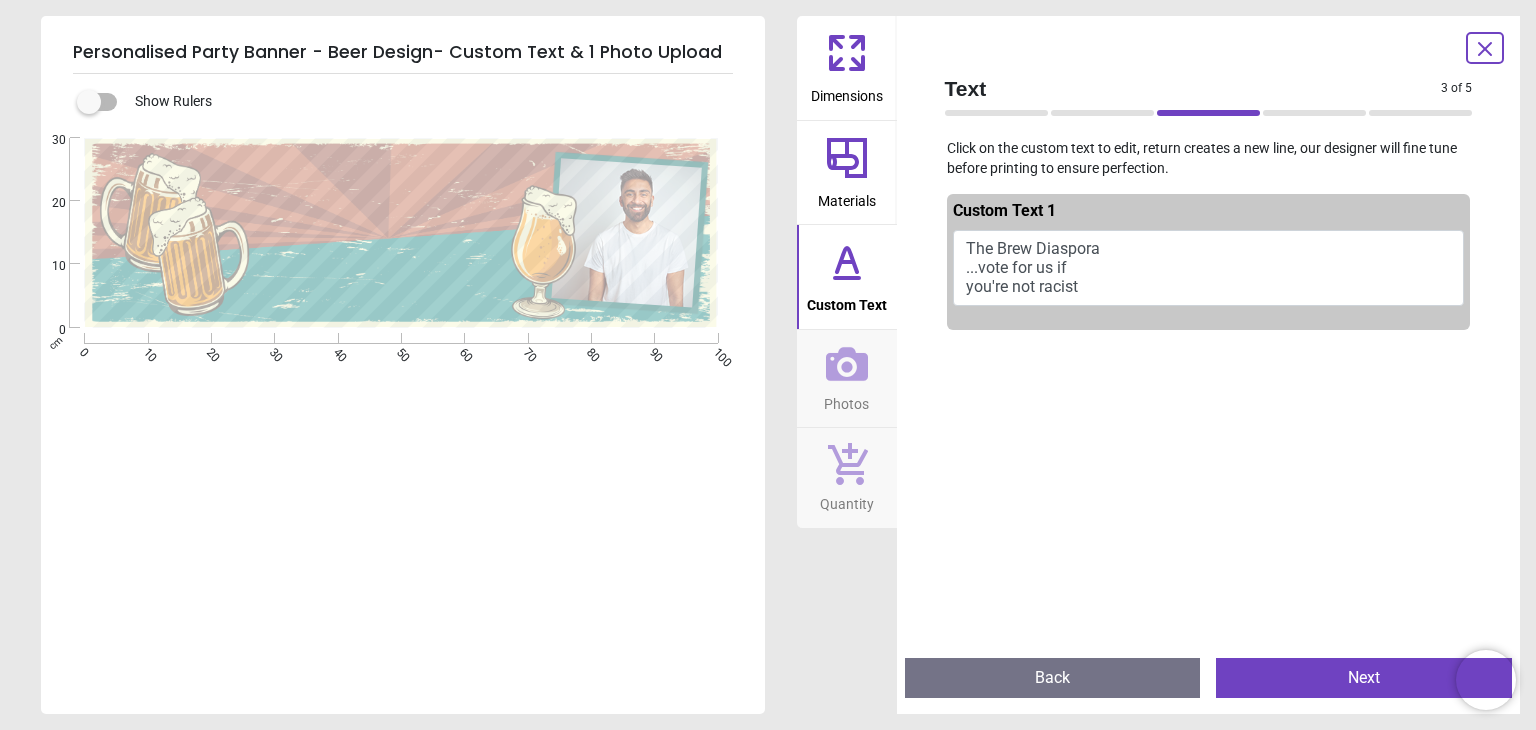 click on "**********" at bounding box center (381, 233) 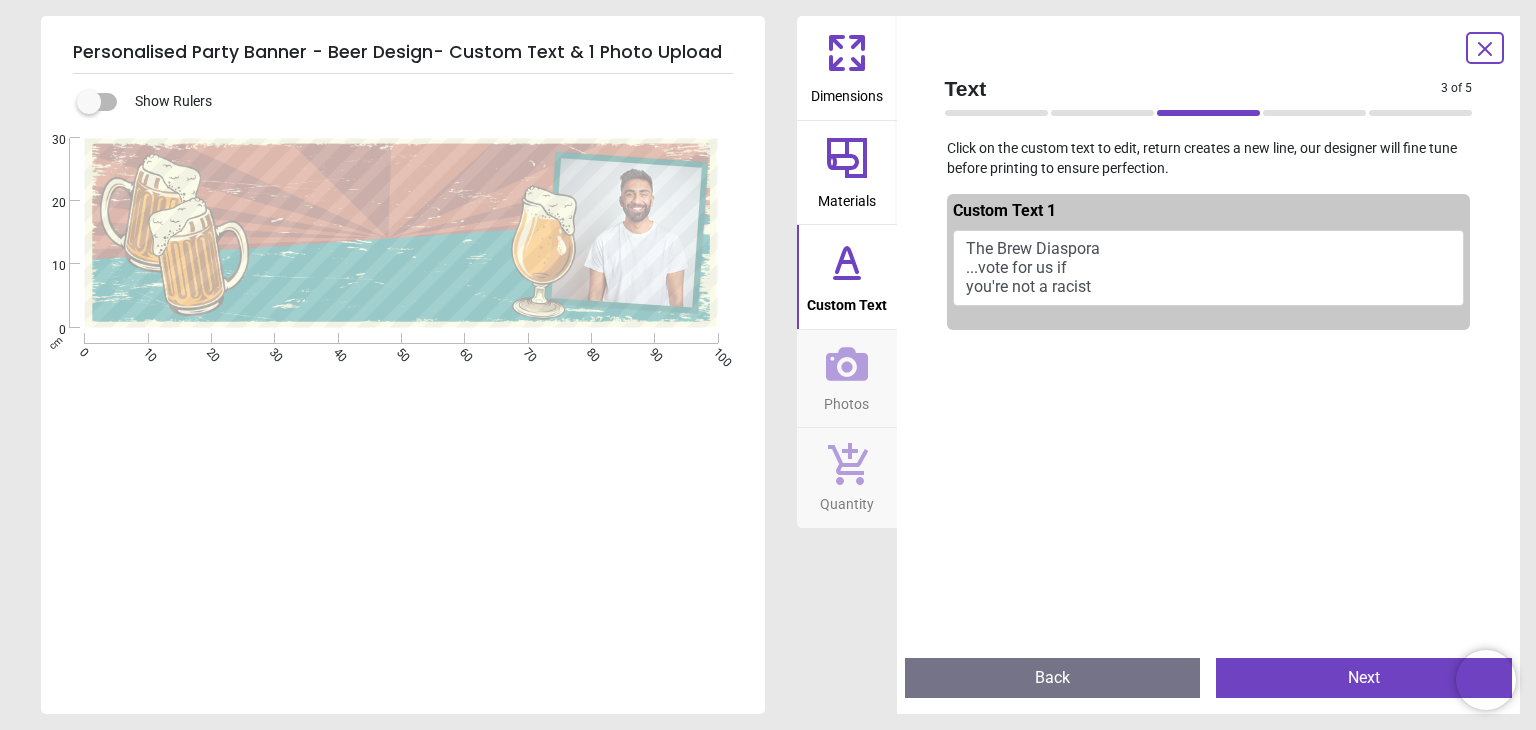 type on "**********" 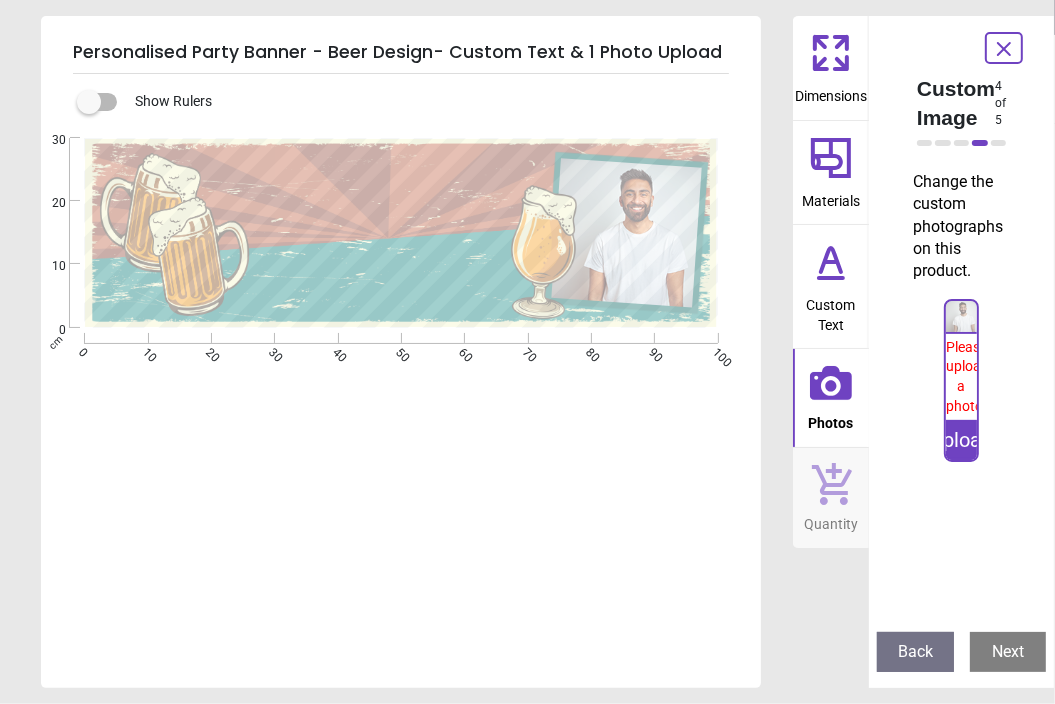 click on "Please upload a photo" at bounding box center (967, 376) 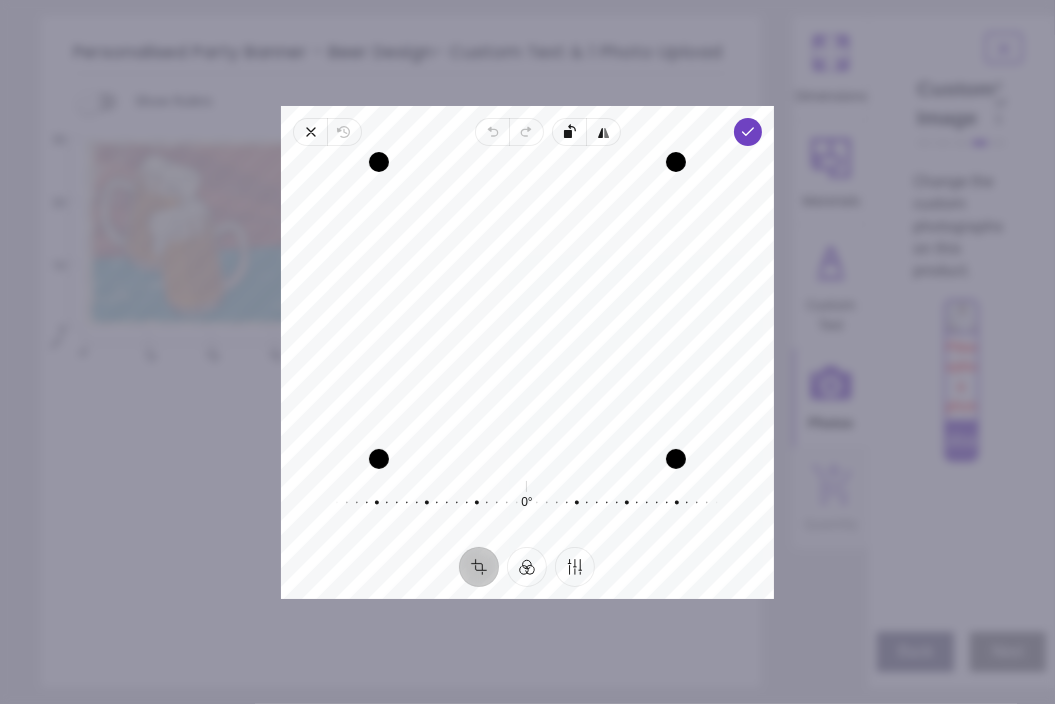 click on "Recenter" at bounding box center (527, 310) 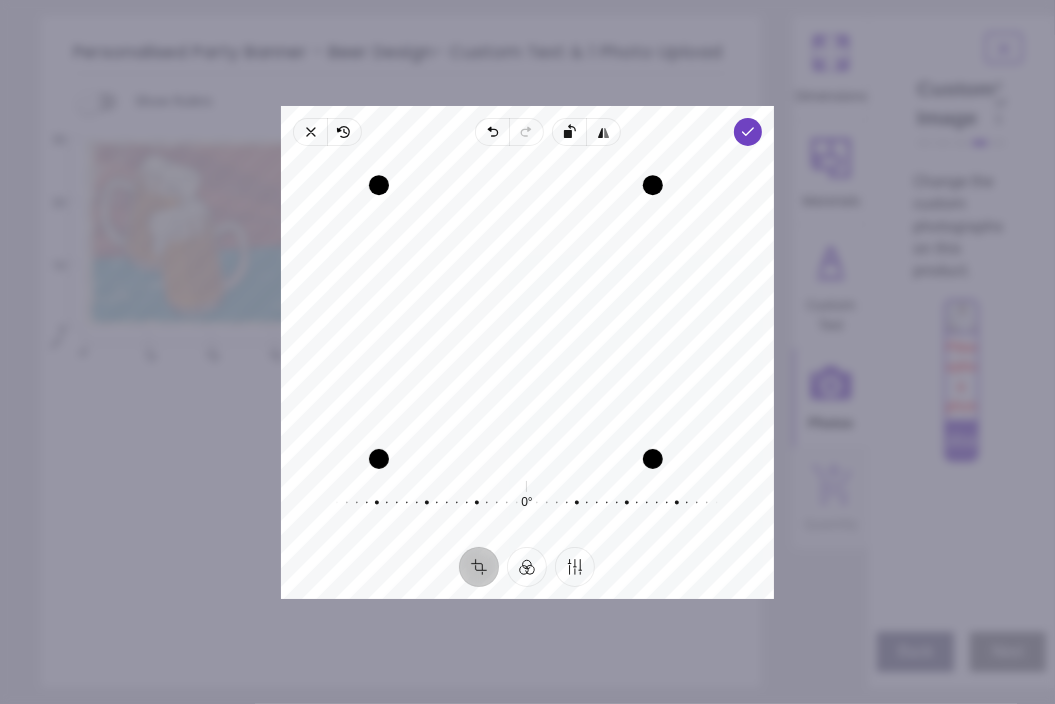 drag, startPoint x: 676, startPoint y: 163, endPoint x: 649, endPoint y: 182, distance: 33.01515 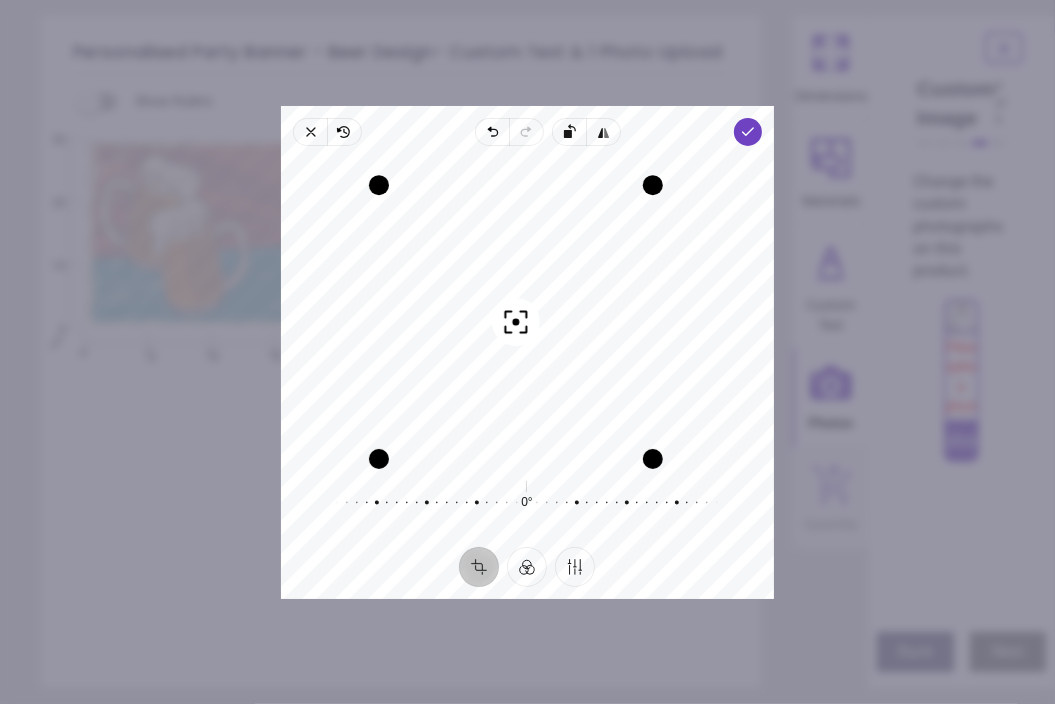 drag, startPoint x: 602, startPoint y: 332, endPoint x: 592, endPoint y: 327, distance: 11.18034 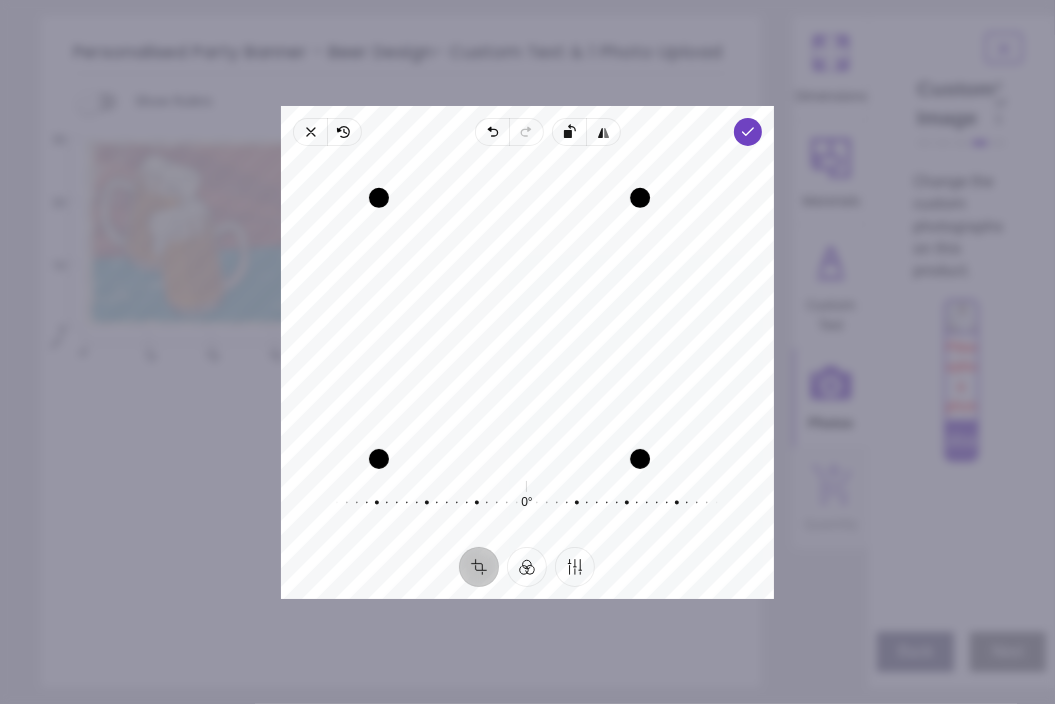drag, startPoint x: 659, startPoint y: 188, endPoint x: 654, endPoint y: 209, distance: 21.587032 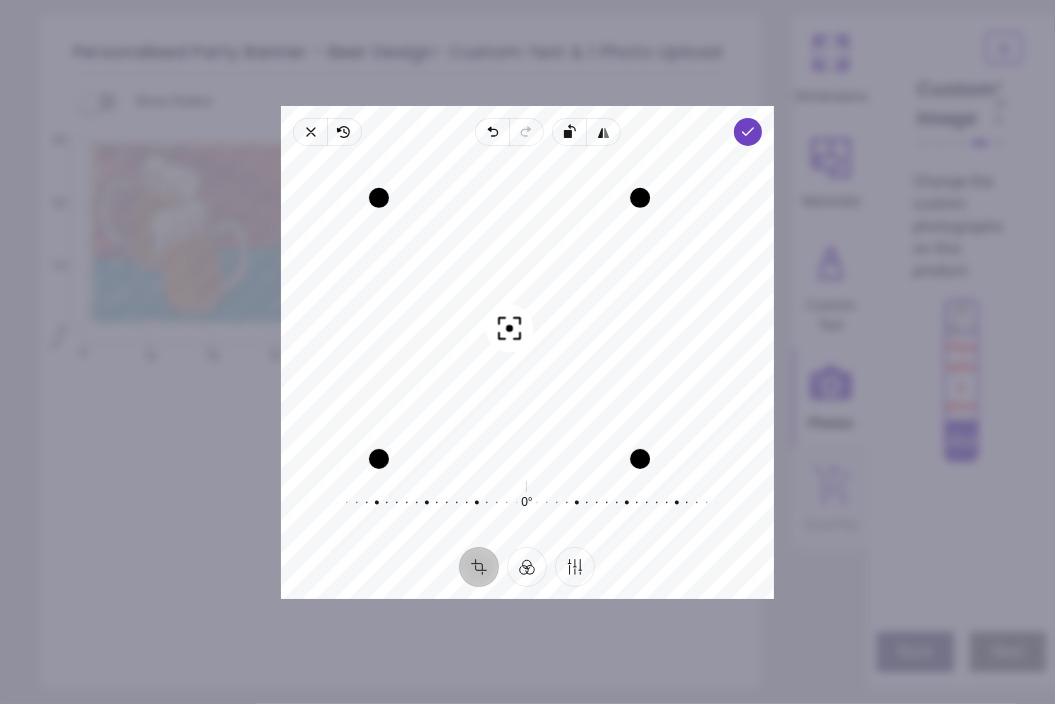 click on "Recenter" at bounding box center (527, 310) 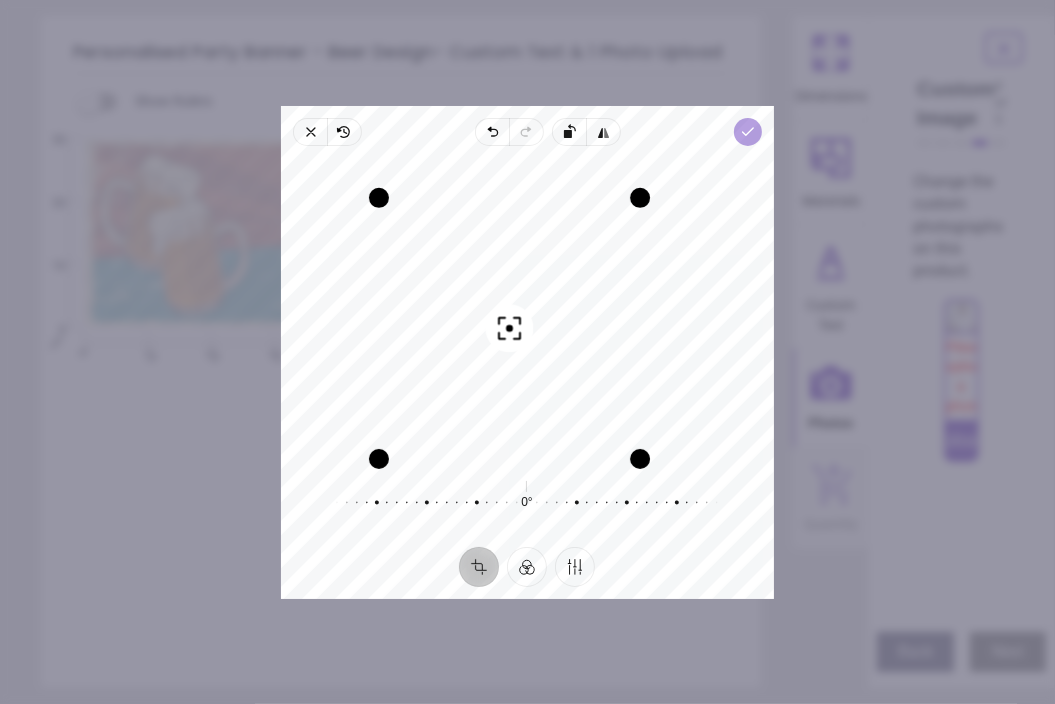 click 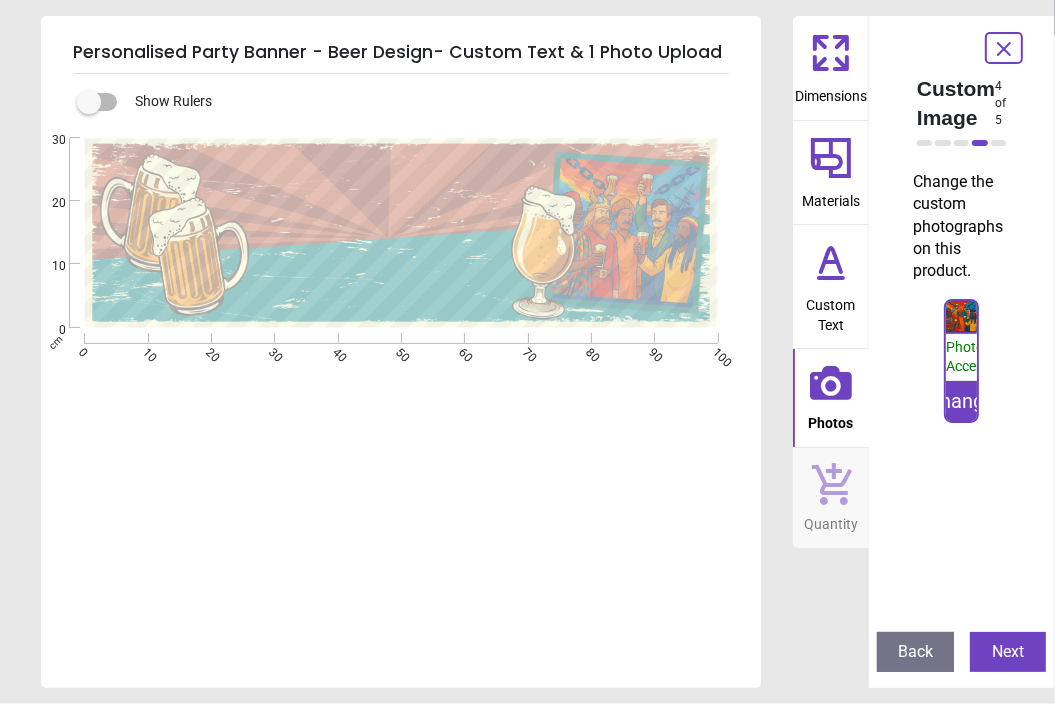 click on ".cls-1 {
fill: #0a6d66;
filter: url(#drop-shadow-1);
stroke-width: 0px;
}
Created with Snap" at bounding box center [401, 233] 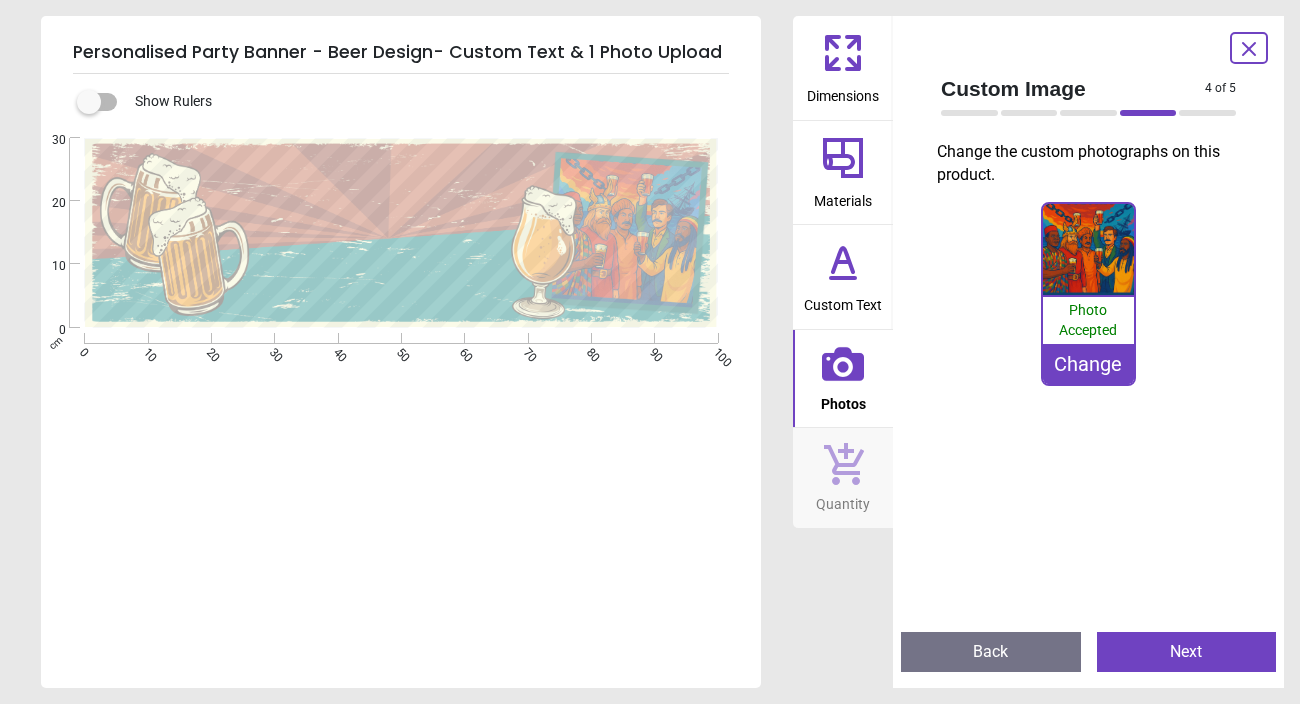 click on ".cls-1 {
fill: #0a6d66;
filter: url(#drop-shadow-1);
stroke-width: 0px;
}
Created with Snap" at bounding box center (401, 233) 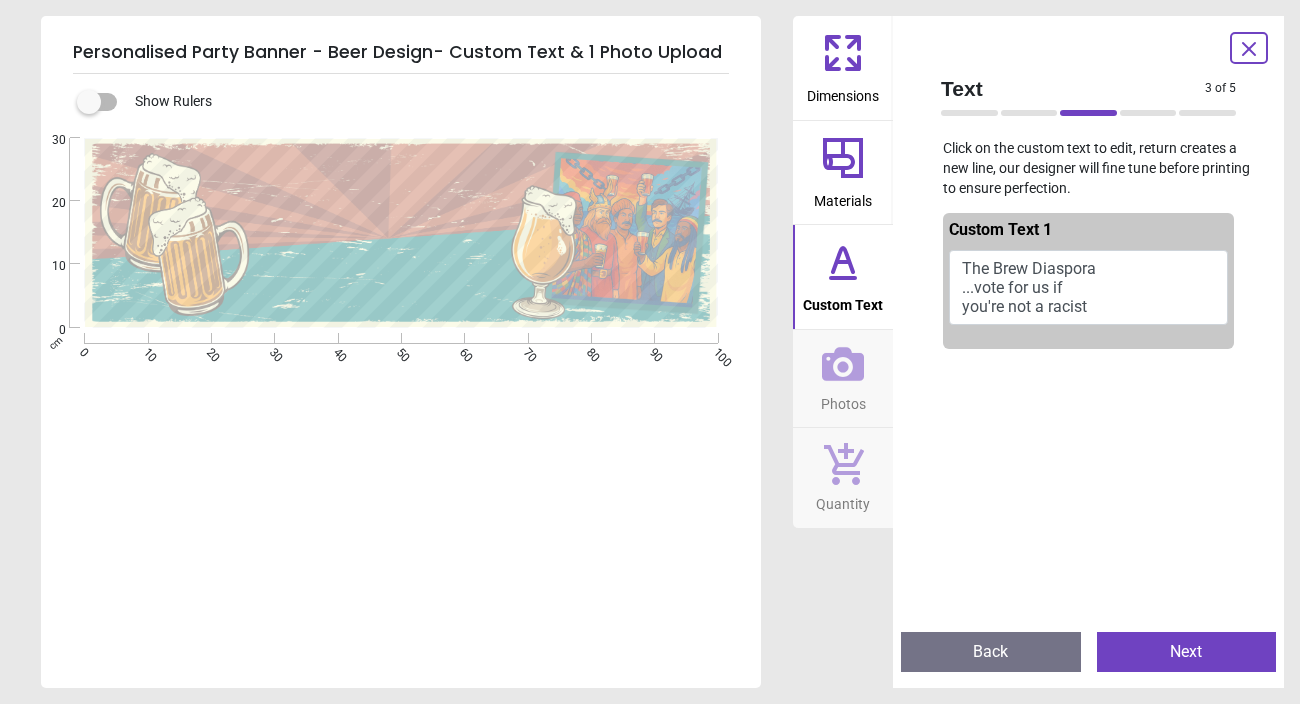 click on "The Brew Diaspora
...vote for us if
you're not a racist" at bounding box center (1088, 288) 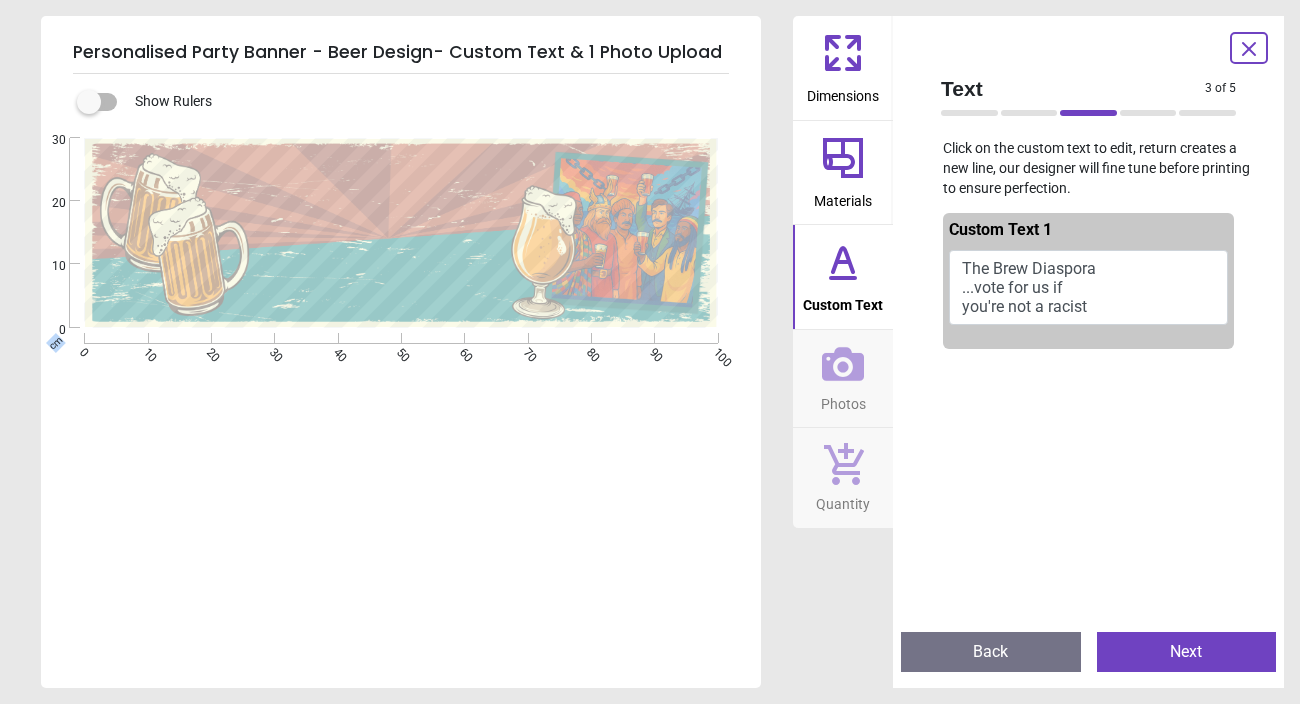 click on ".cls-1 {
fill: #0a6d66;
filter: url(#drop-shadow-1);
stroke-width: 0px;
}
Created with Snap" at bounding box center [401, 233] 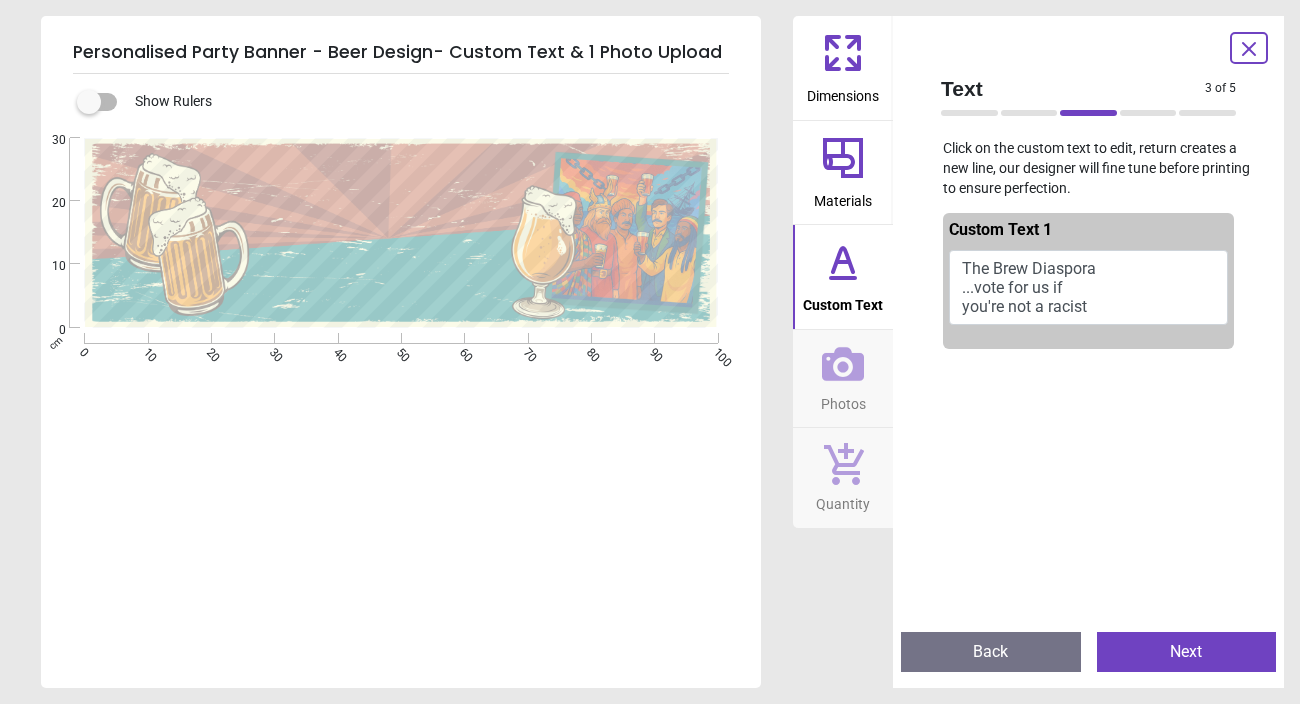 click on ".cls-1 {
fill: #0a6d66;
filter: url(#drop-shadow-1);
stroke-width: 0px;
}
Created with Snap" at bounding box center (401, 233) 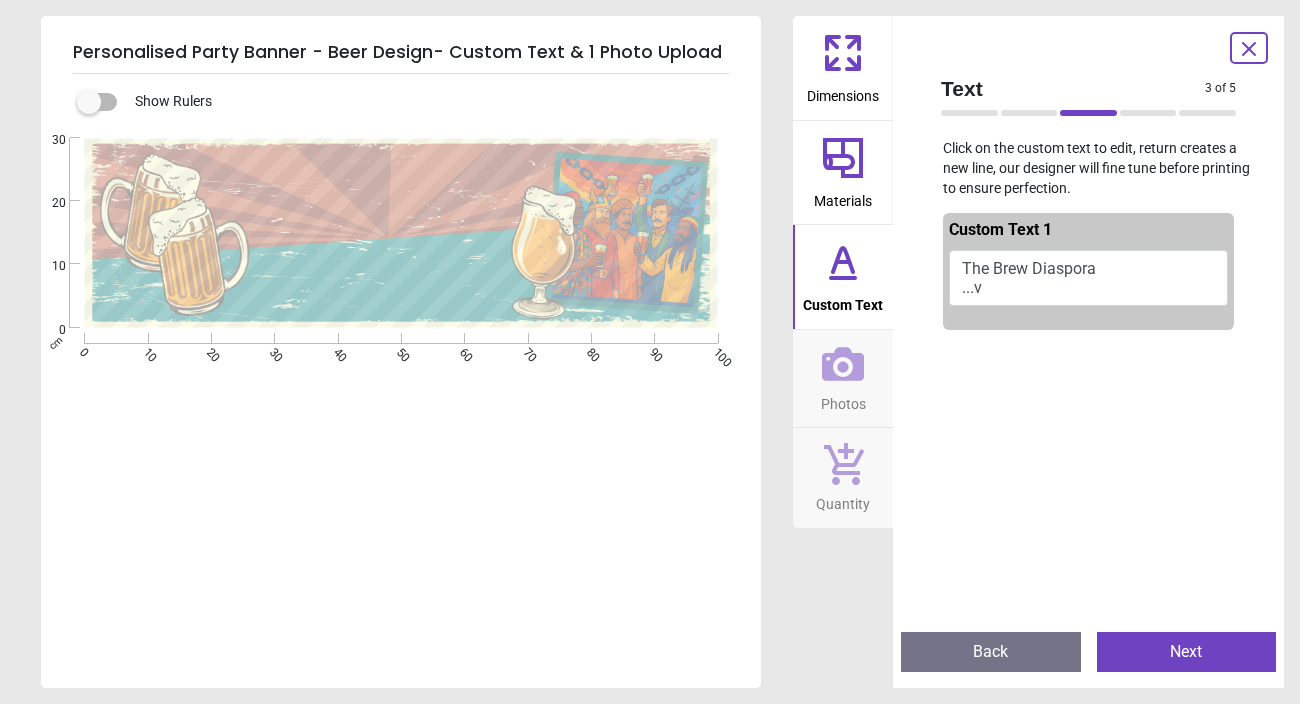 scroll, scrollTop: 0, scrollLeft: 0, axis: both 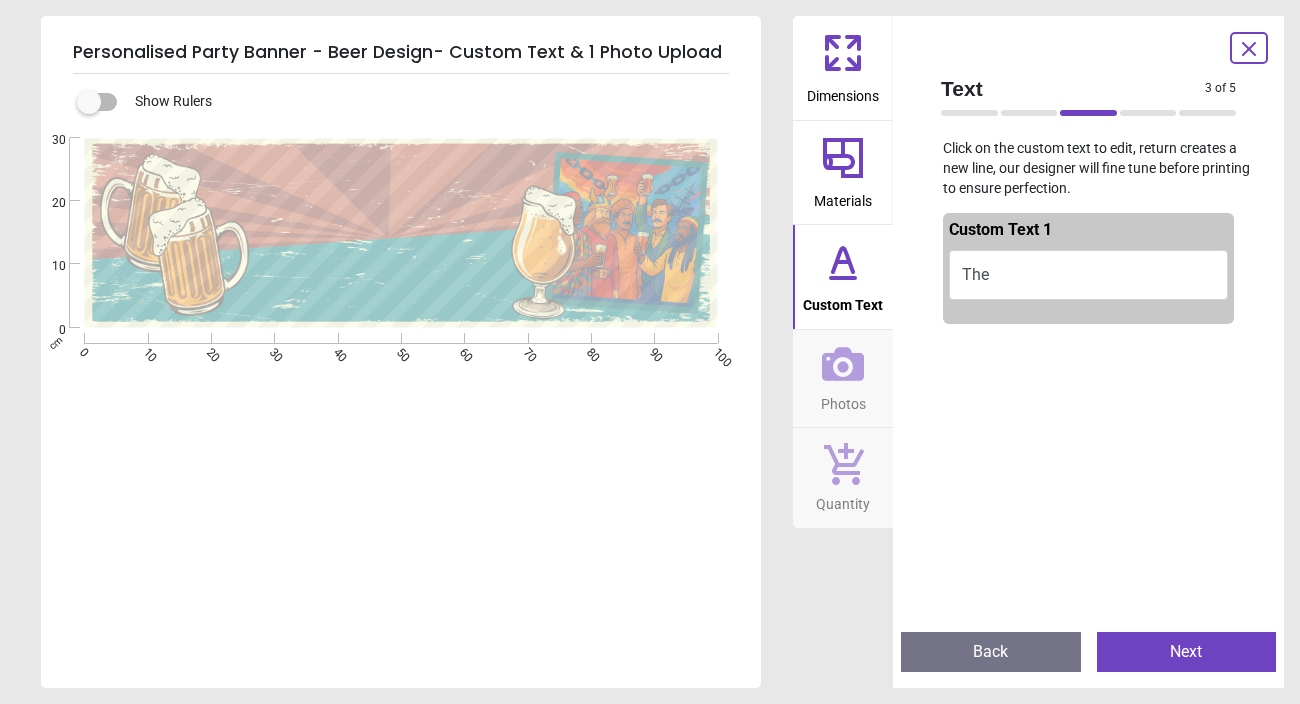 type on "*" 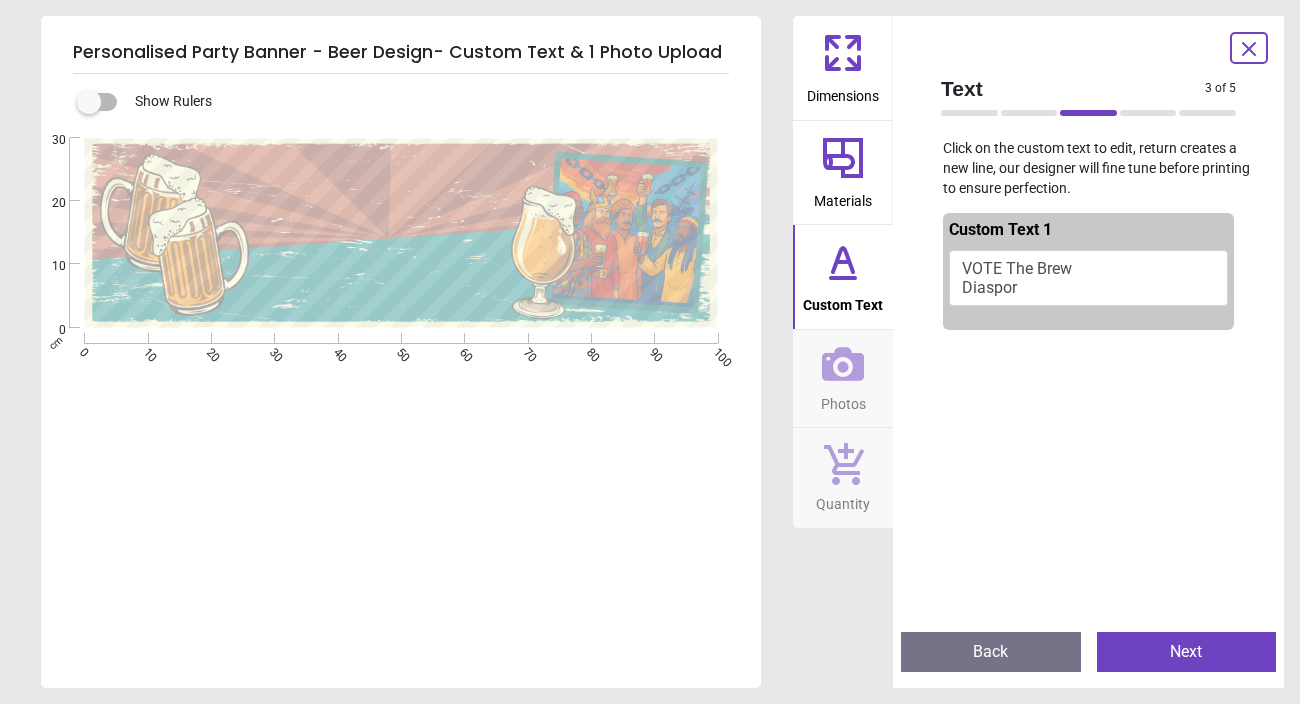 scroll, scrollTop: 4, scrollLeft: 0, axis: vertical 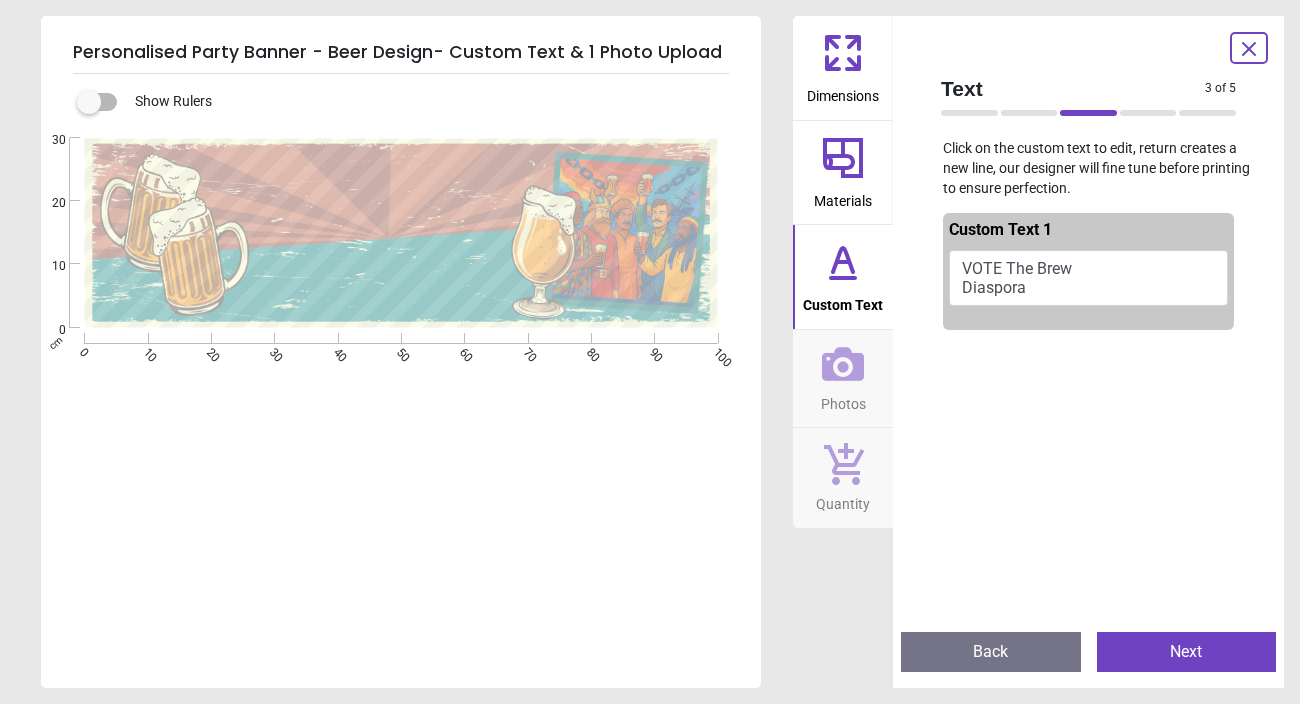 click on ".cls-1 {
fill: #0a6d66;
filter: url(#drop-shadow-1);
stroke-width: 0px;
}
Created with Snap" at bounding box center (401, 233) 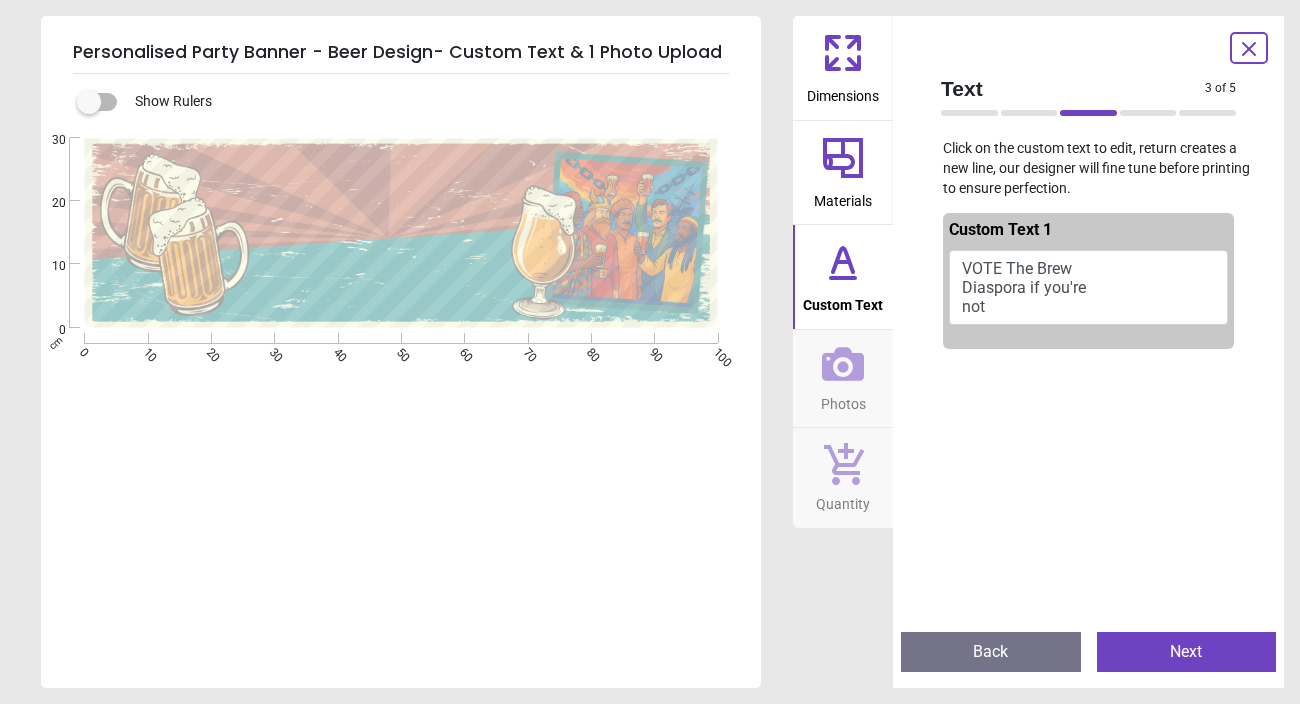 scroll, scrollTop: 4, scrollLeft: 0, axis: vertical 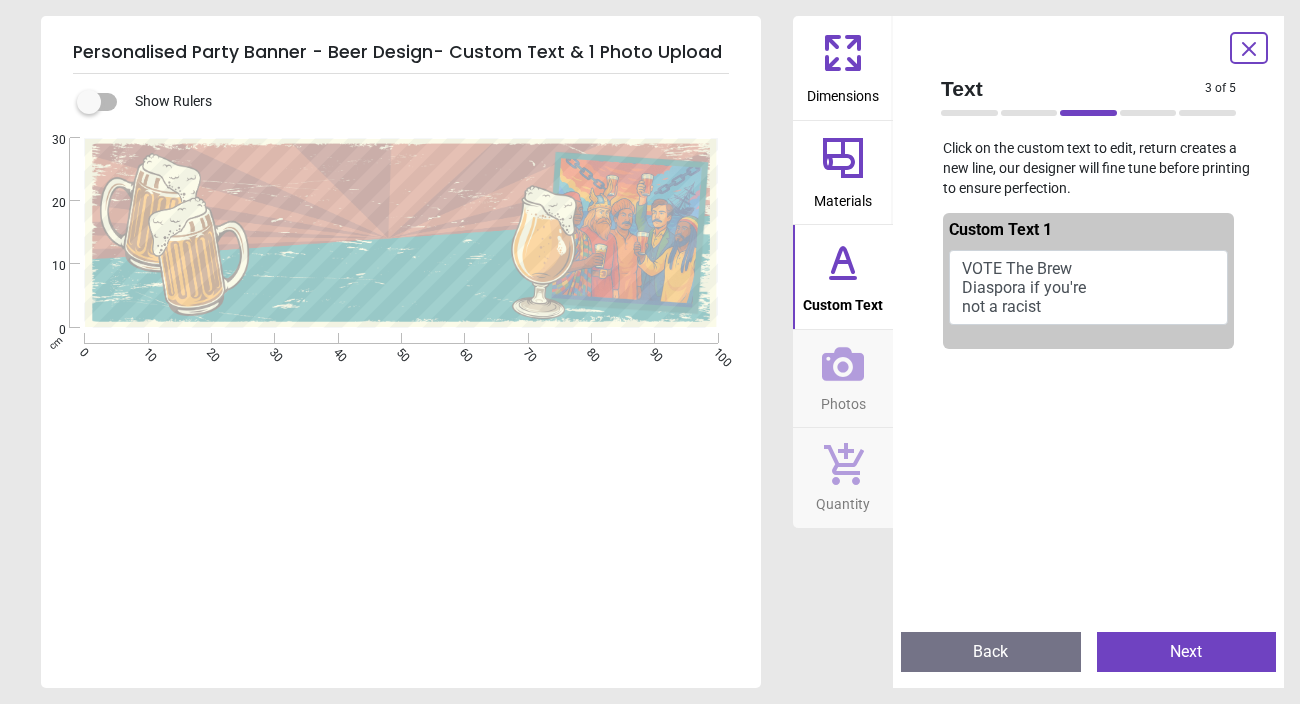 type on "**********" 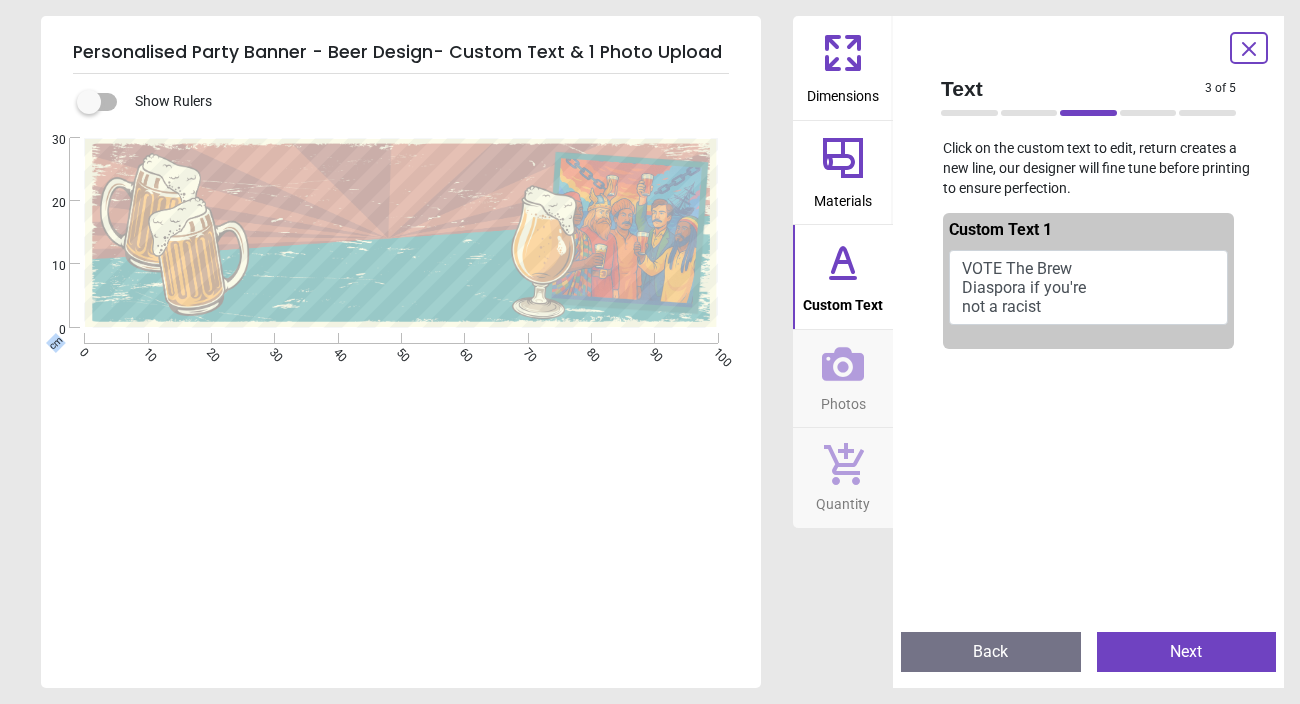 click on ".cls-1 {
fill: #0a6d66;
filter: url(#drop-shadow-1);
stroke-width: 0px;
}
Created with Snap" at bounding box center [401, 233] 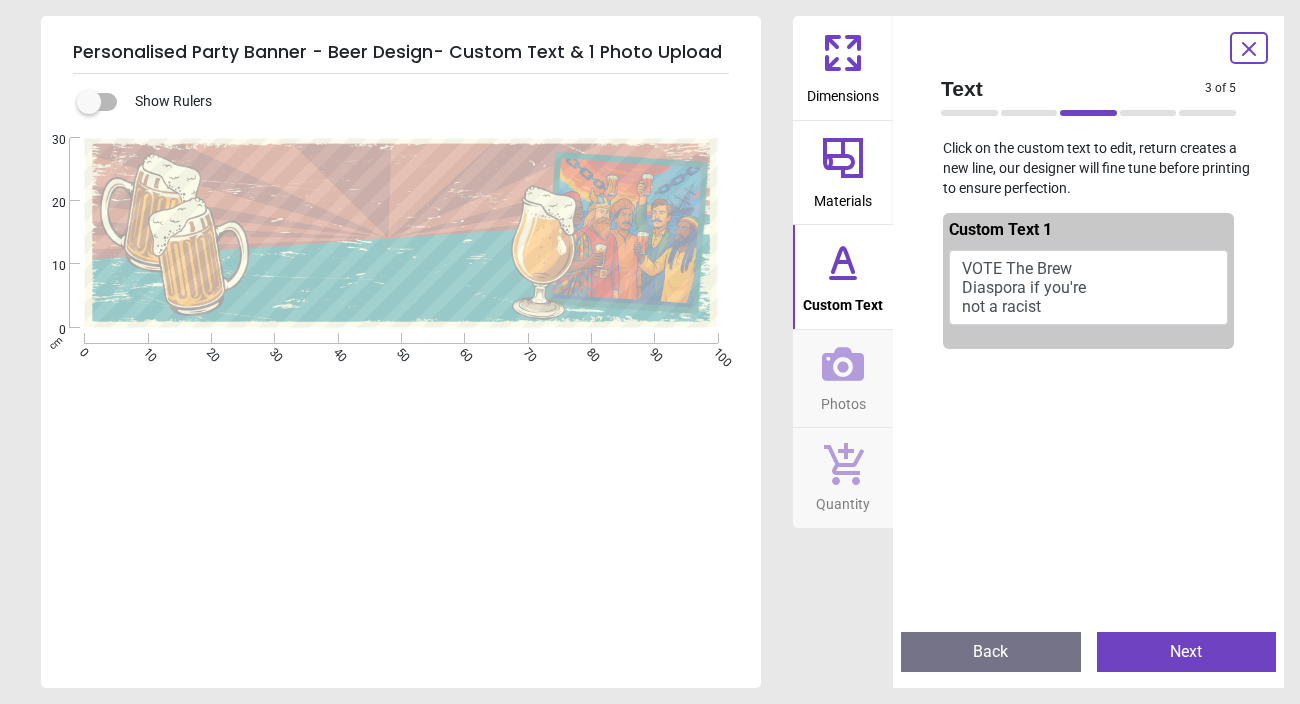 click on ".cls-1 {
fill: #0a6d66;
filter: url(#drop-shadow-1);
stroke-width: 0px;
}
Created with Snap" at bounding box center (401, 233) 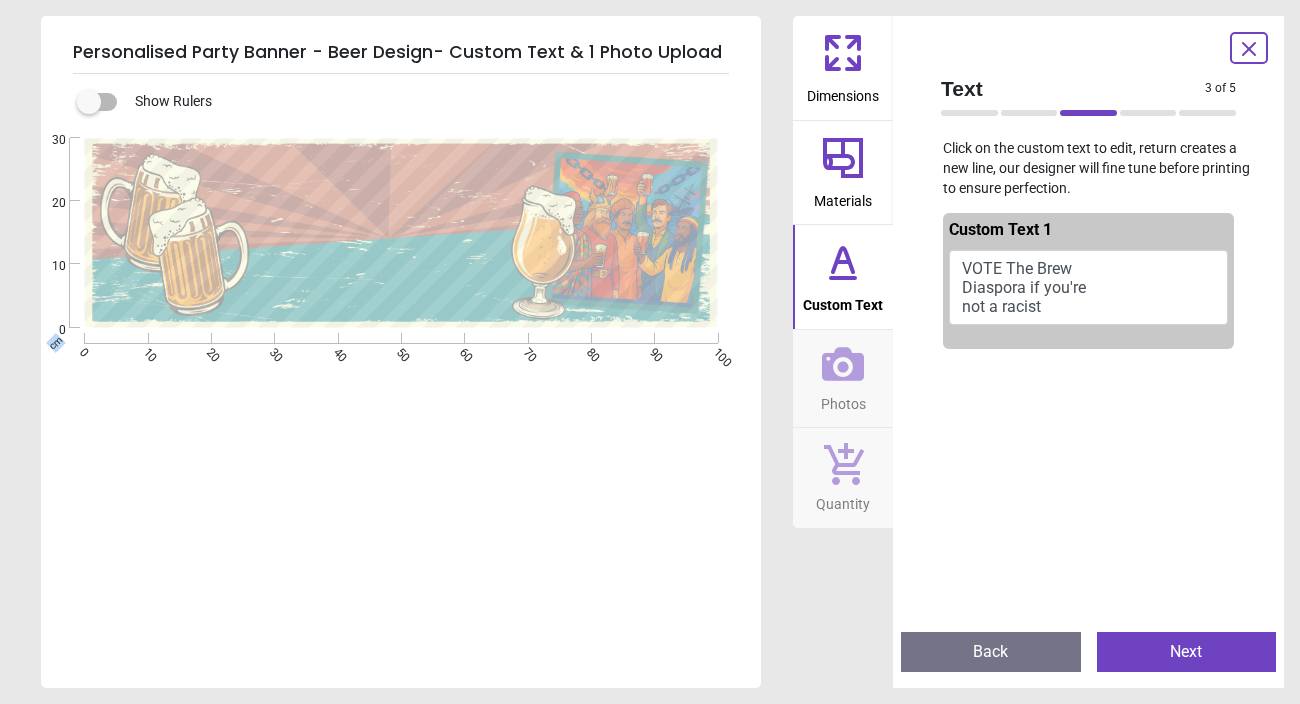 click on ".cls-1 {
fill: #0a6d66;
filter: url(#drop-shadow-1);
stroke-width: 0px;
}
Created with Snap" at bounding box center (401, 233) 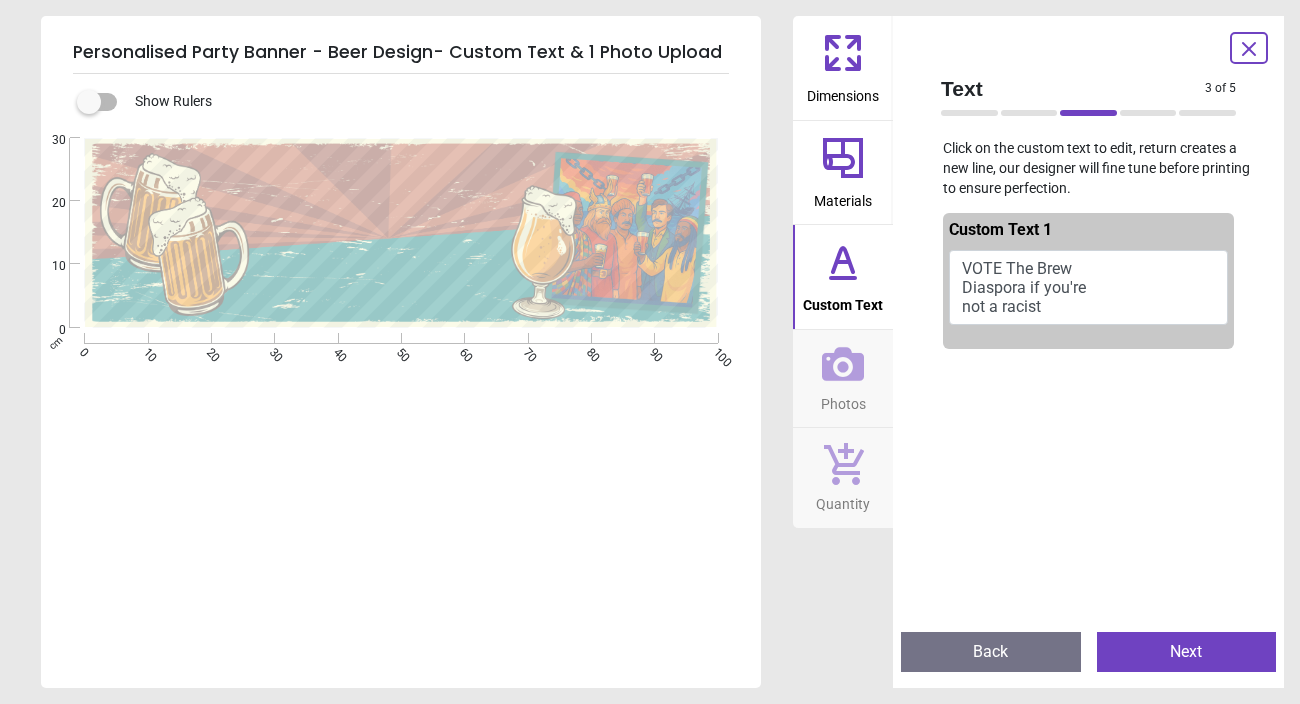 click on "VOTE The Brew
Diaspora if you're
not a racist" at bounding box center (1088, 288) 